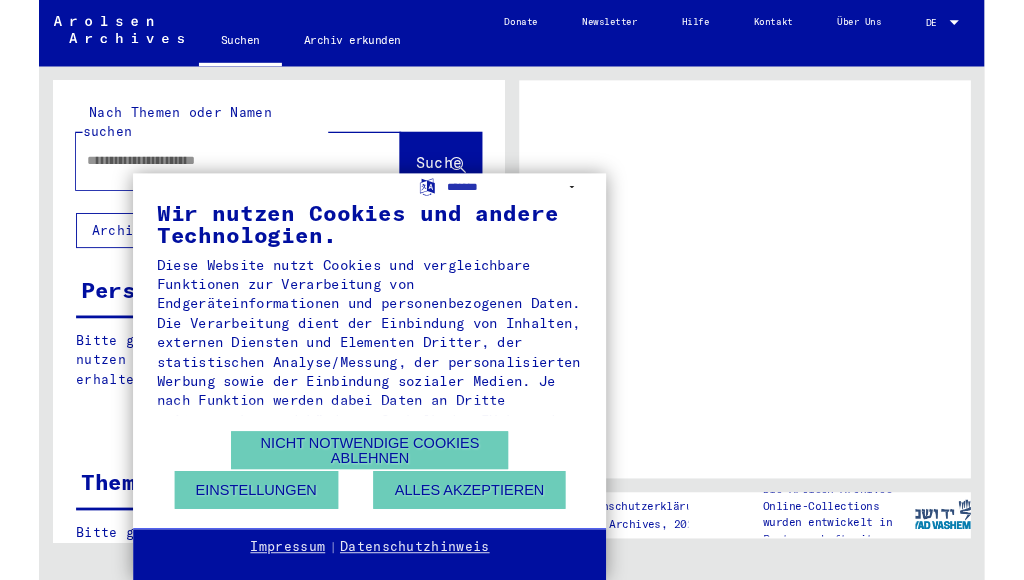 scroll, scrollTop: 0, scrollLeft: 0, axis: both 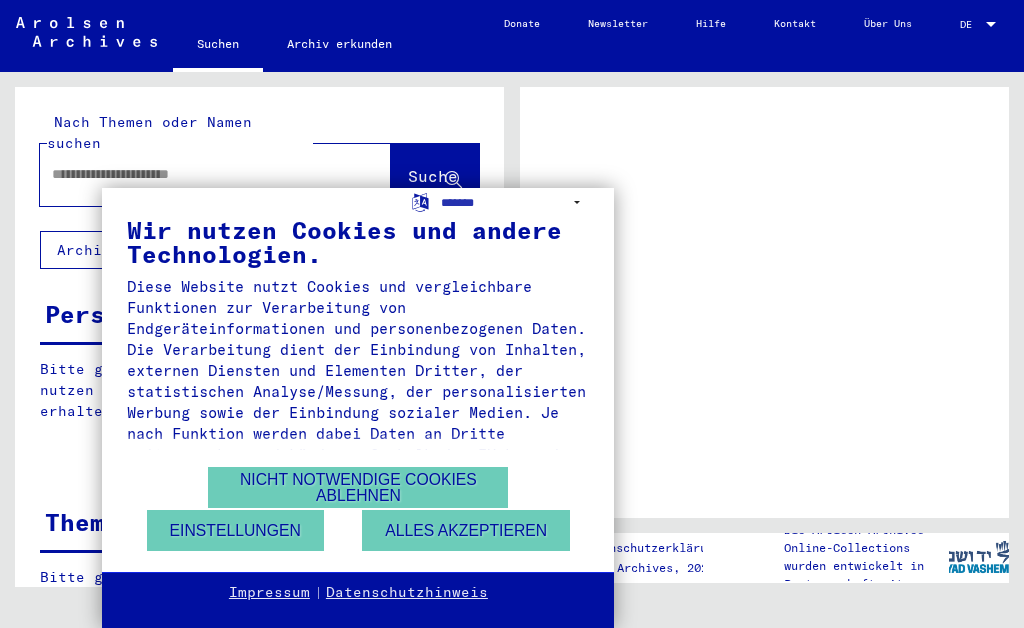 click on "Nicht notwendige Cookies ablehnen" at bounding box center [358, 487] 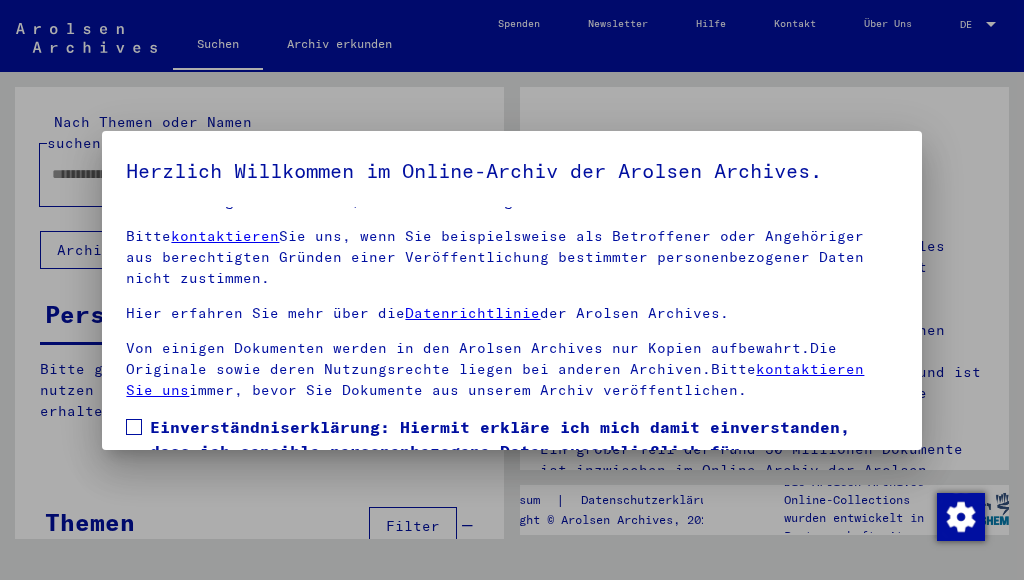 scroll, scrollTop: 232, scrollLeft: 0, axis: vertical 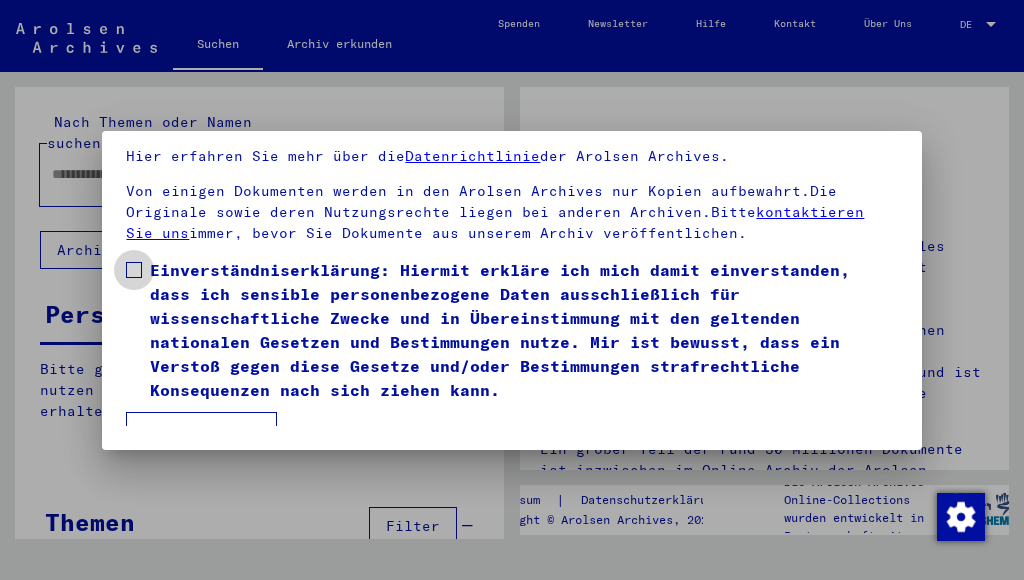 click at bounding box center [134, 270] 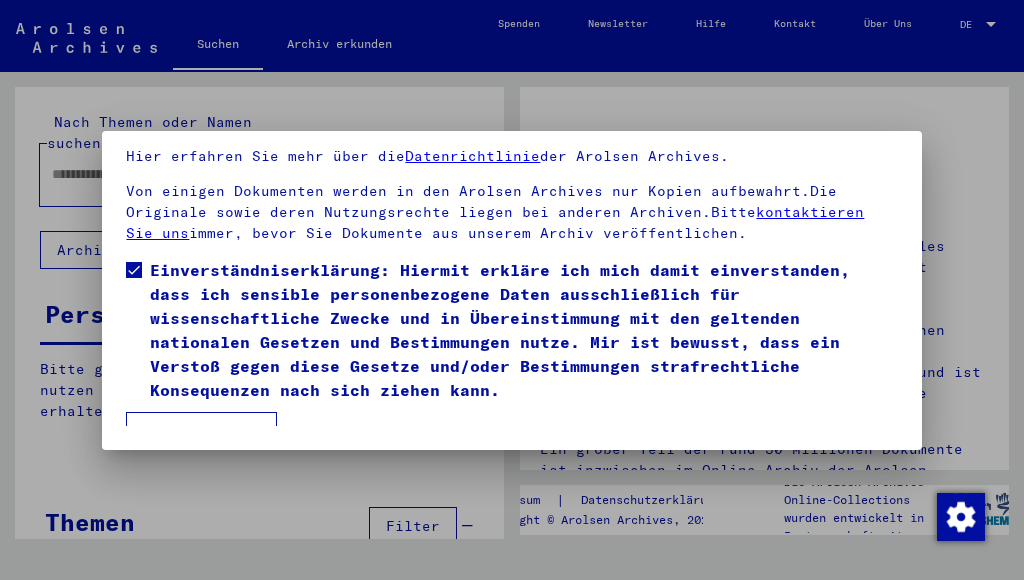 click on "Ich stimme zu" at bounding box center (201, 431) 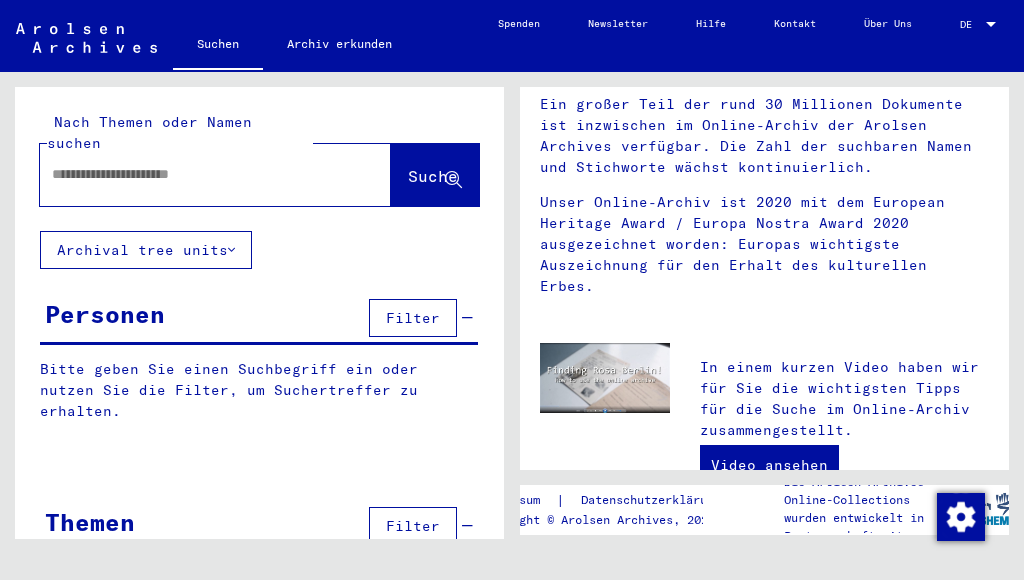scroll, scrollTop: 384, scrollLeft: 0, axis: vertical 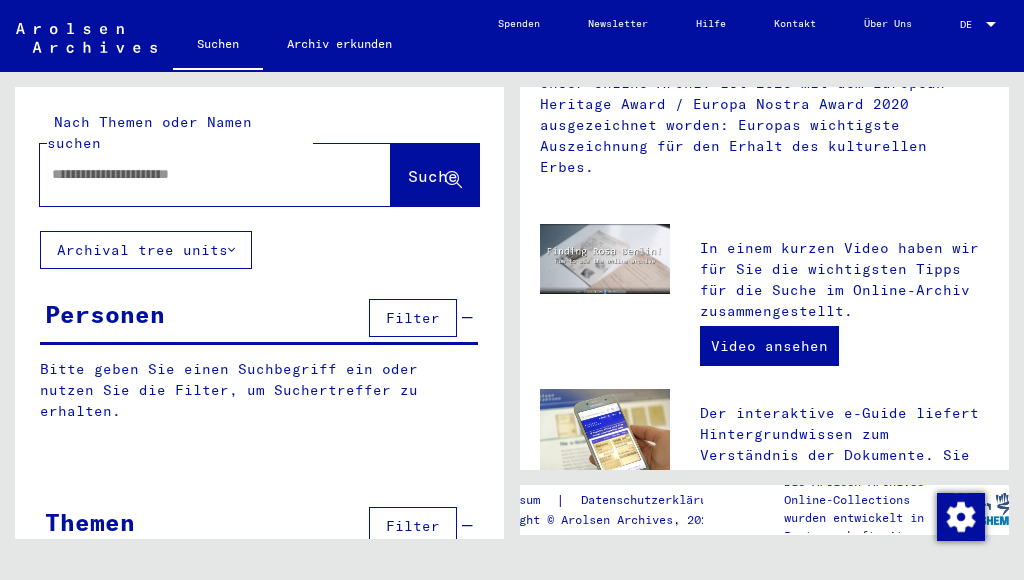 click on "Filter" at bounding box center (413, 318) 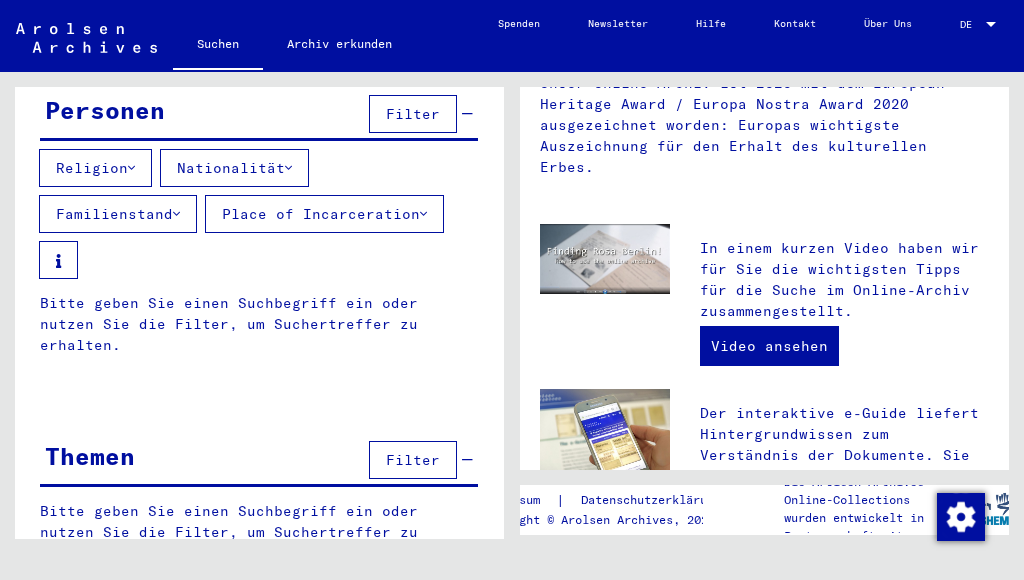 scroll, scrollTop: 202, scrollLeft: 0, axis: vertical 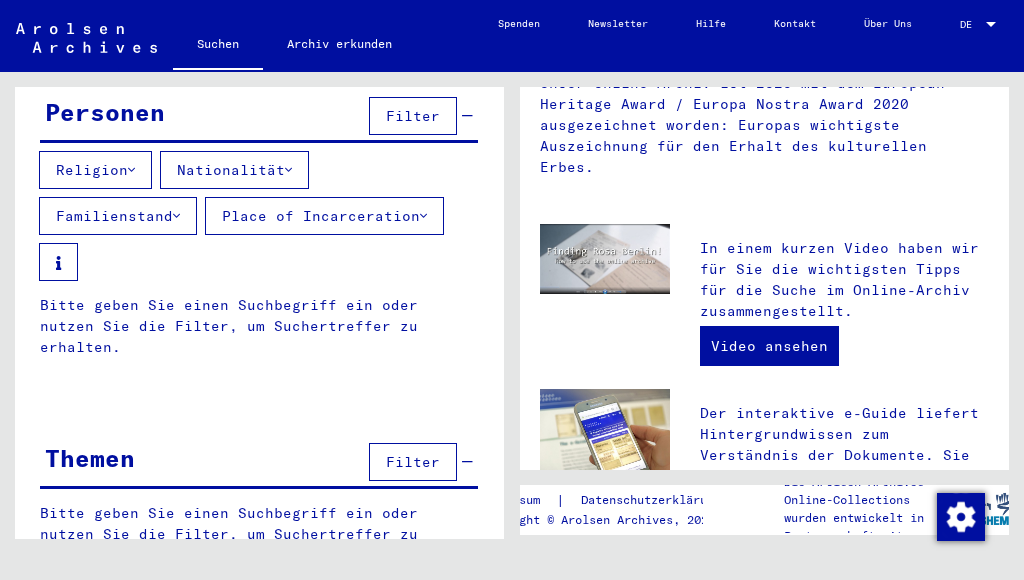 click on "Filter" at bounding box center [413, 462] 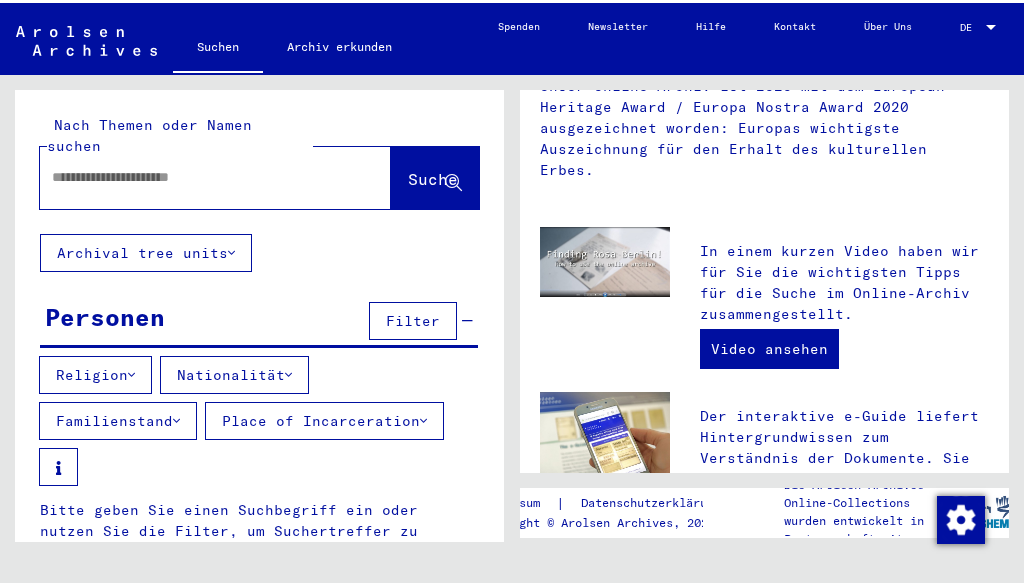 scroll, scrollTop: 0, scrollLeft: 0, axis: both 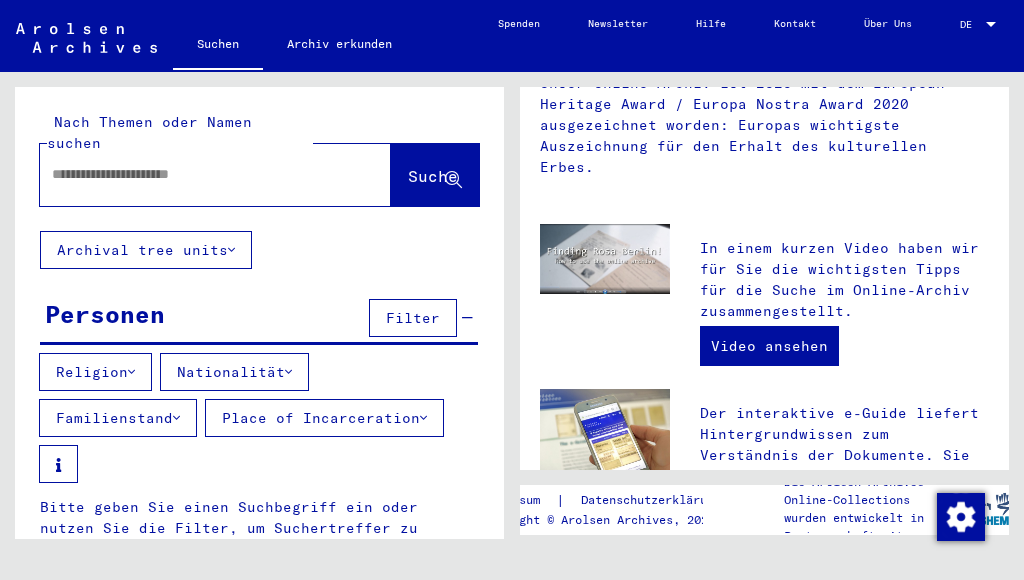 click at bounding box center (191, 174) 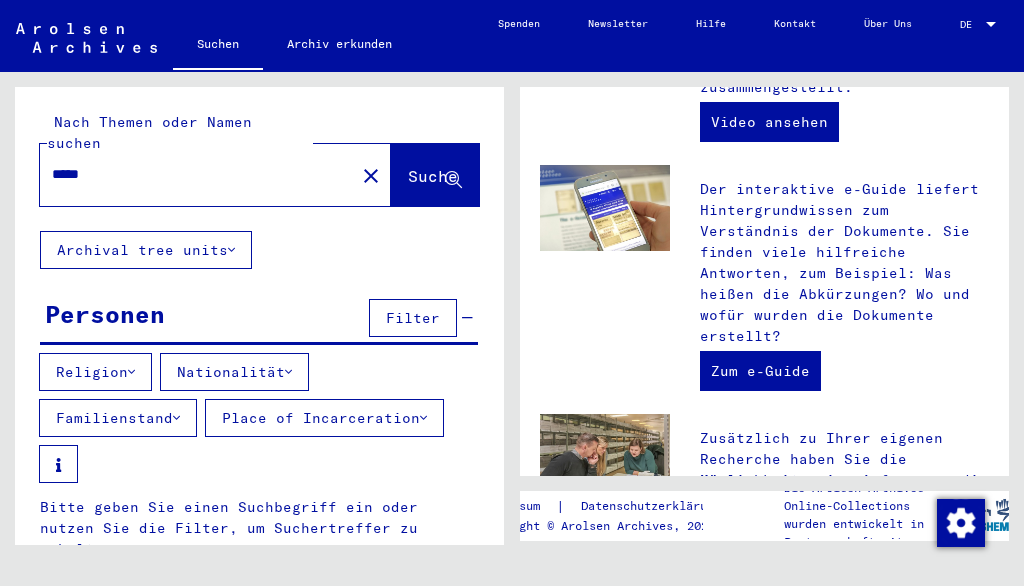 type on "*****" 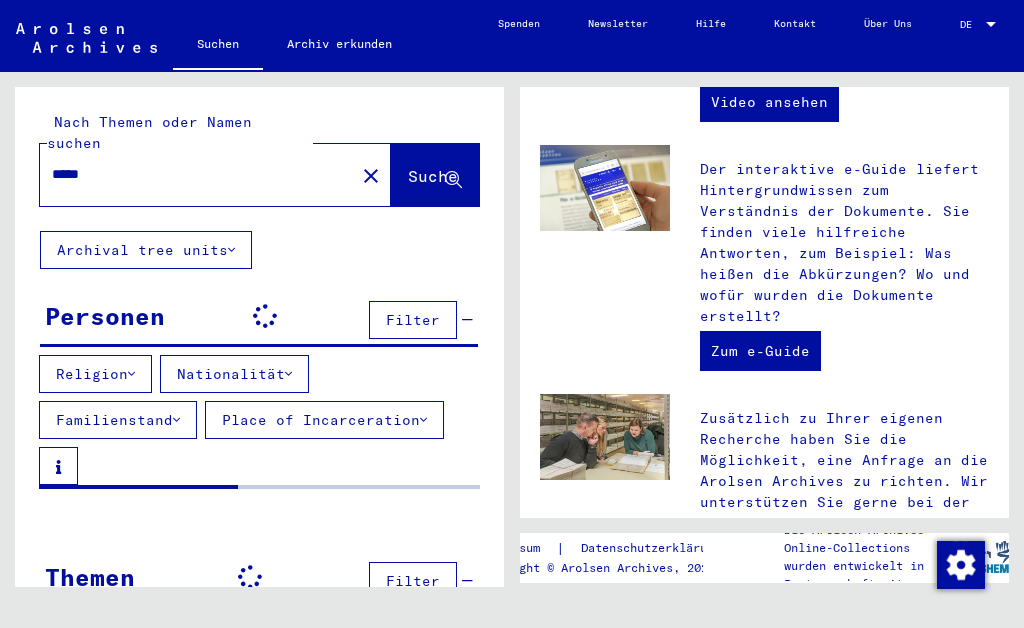 scroll, scrollTop: 709, scrollLeft: 0, axis: vertical 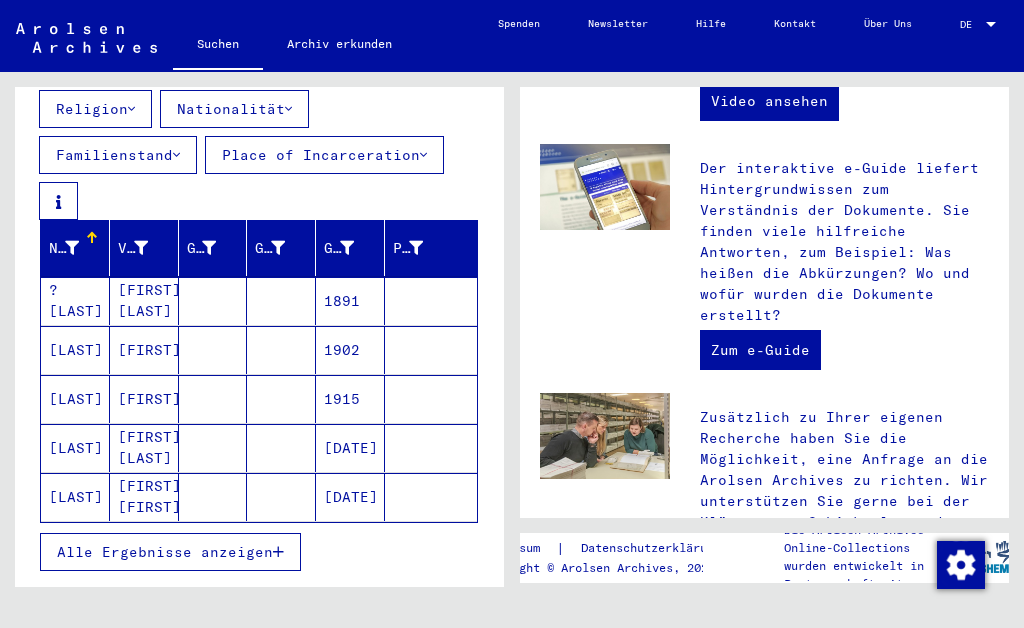 click on "[FIRST] [LAST]" at bounding box center (144, 497) 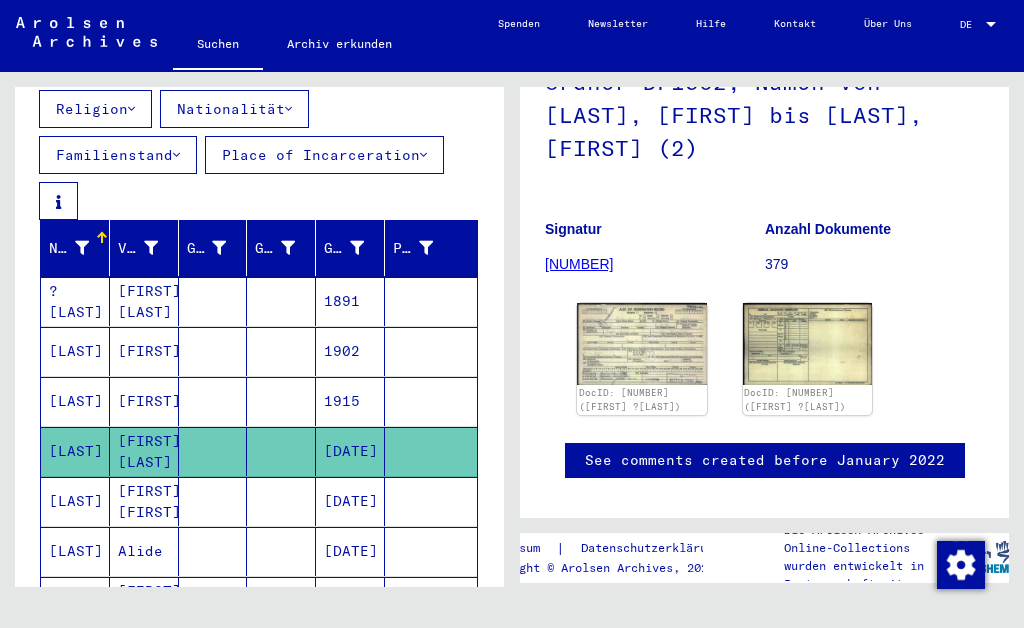 scroll, scrollTop: 212, scrollLeft: 0, axis: vertical 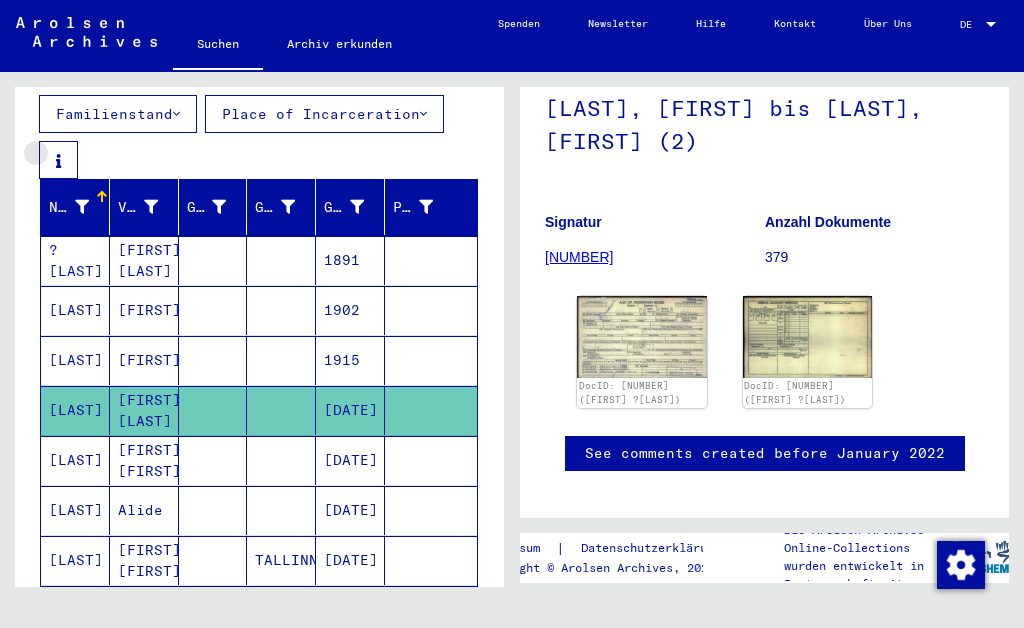 click at bounding box center [58, 161] 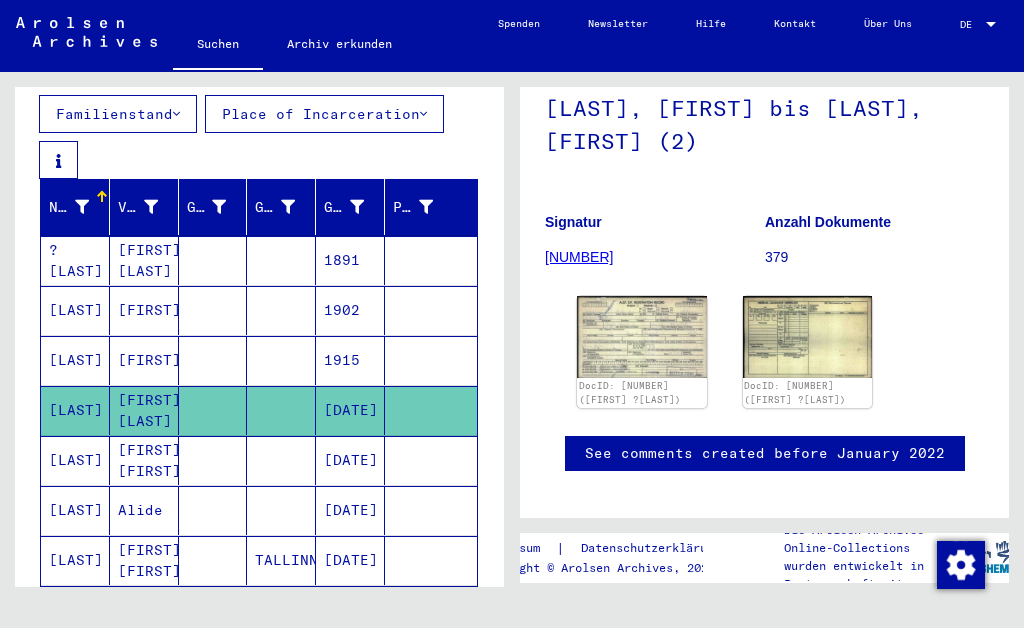 click at bounding box center (82, 207) 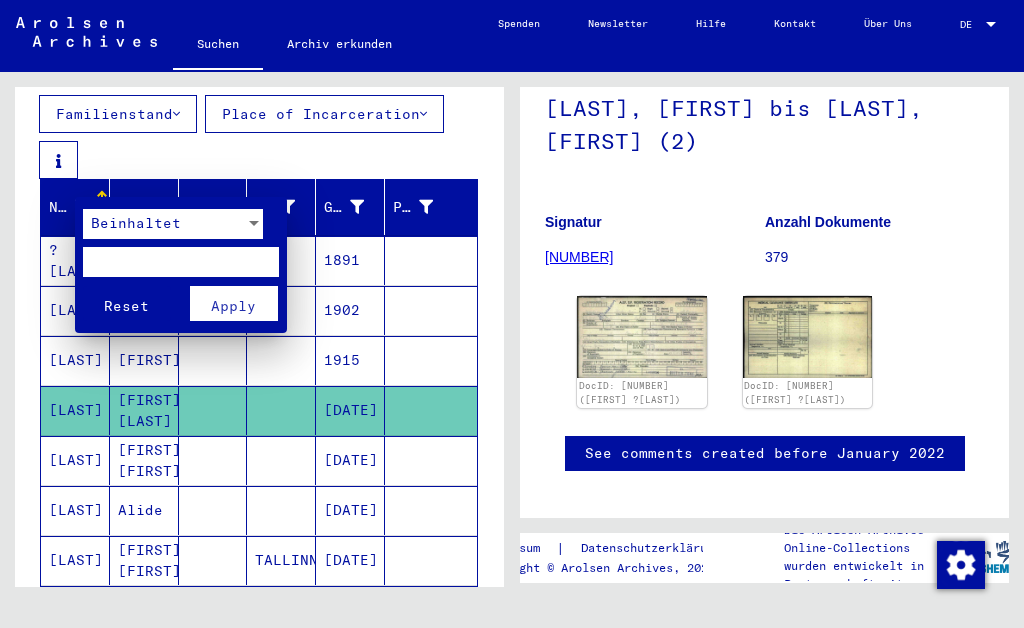 click at bounding box center [512, 314] 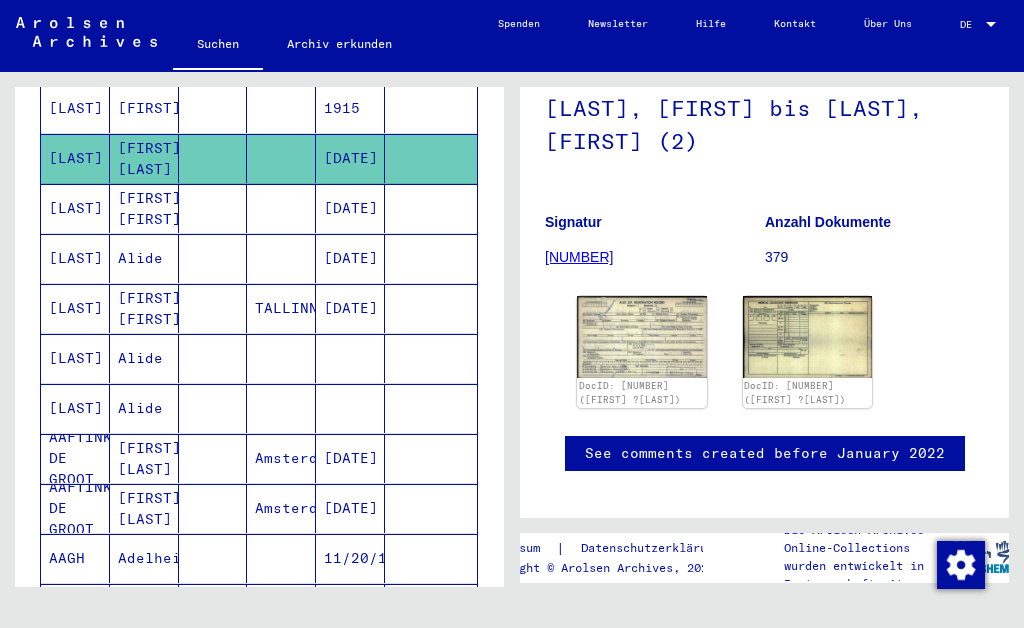 click on "Nach Themen oder Namen suchen ***** close  Suche     Archival tree units  Personen 18044  Datensätze gefunden  Filter   Religion   Nationalität   Familienstand   Place of Incarceration   Nachname   Vorname   Geburtsname   Geburt‏   Geburtsdatum   Prisoner #   ?AISTLAUKS   [FIRST]         1891      ?IEKLIS   [FIRST]         1902      ?LO   [FIRST]         1915      ?ONS   [FIRST] -Erna         03/13/1907      AABEN   [FIRST] [FIRST]         11/04/1895      AABEN   [FIRST]         11/04/1895      AABEN   [FIRST] [FIRST]      [CITY]   11/04/1895      AABEN   [FIRST]               AABEN   [FIRST]               AAFTINK DE GROOT   [FIRST] [FIRST]      [CITY]   11/03/1918      AAFTINK DE GROOT   [FIRST] [FIRST]      [CITY]   11/03/1918      AAGH   [FIRST]         11/20/1914      AAGH   [FIRST]         11/20/1914      AAGH   [FIRST]         11/20/1914      AAGH   [FIRST]         11/20/1914      AANDAGT   [FIRST]         03/22/1928      AANDAGT   [FIRST]         03/22/1928      [FIRST]           *" 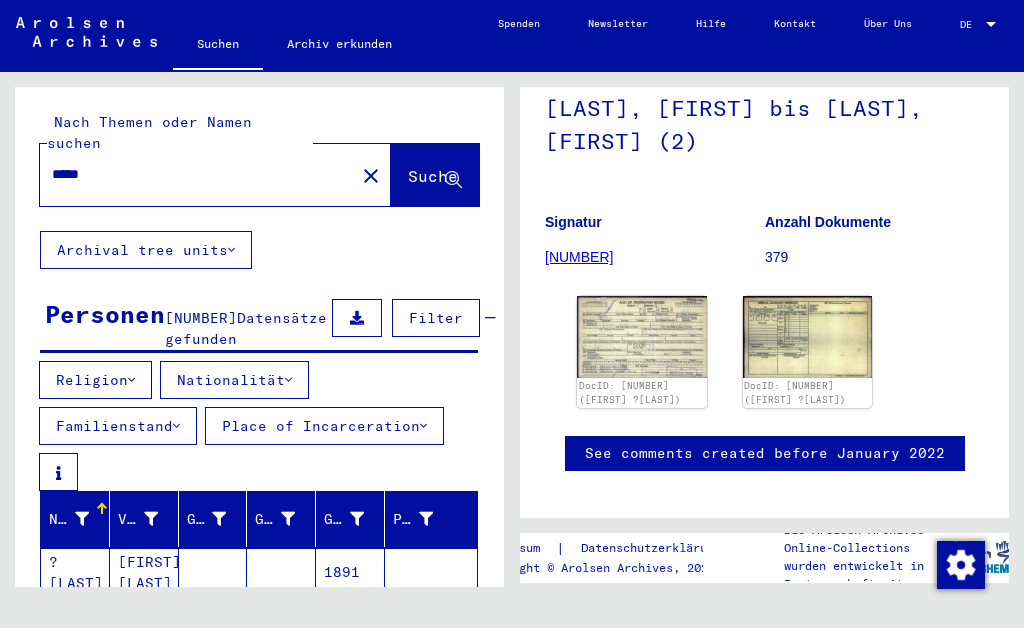 scroll, scrollTop: 0, scrollLeft: 0, axis: both 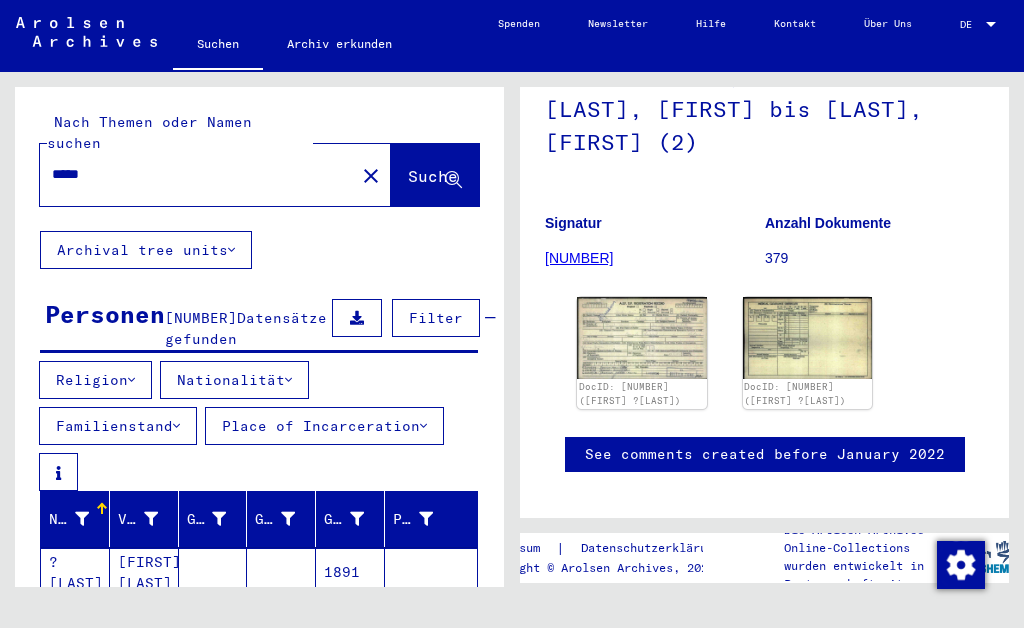 click on "Anzahl Dokumente" 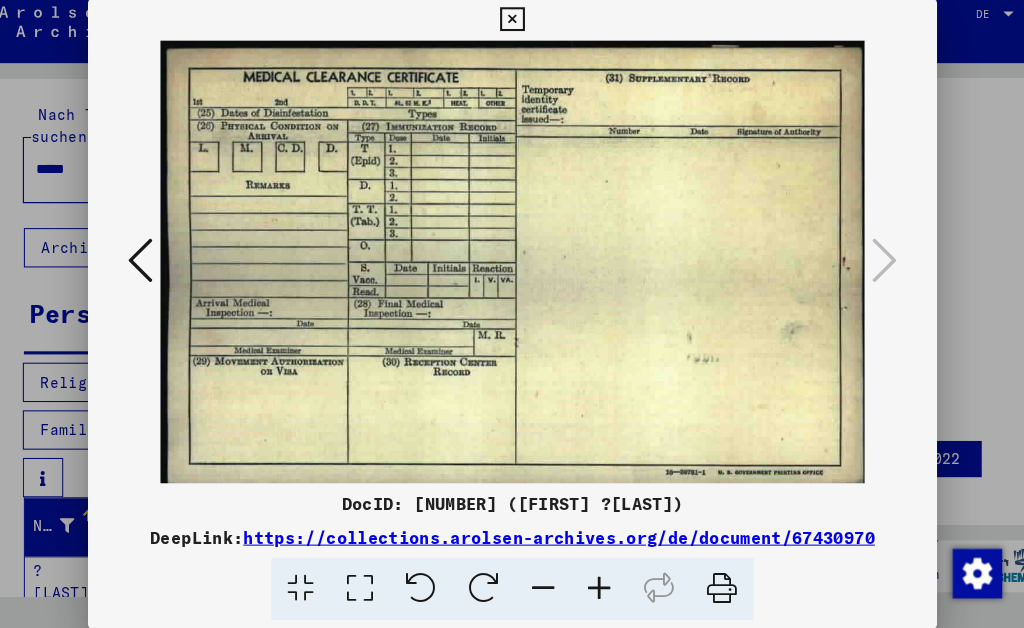 click at bounding box center (872, 262) 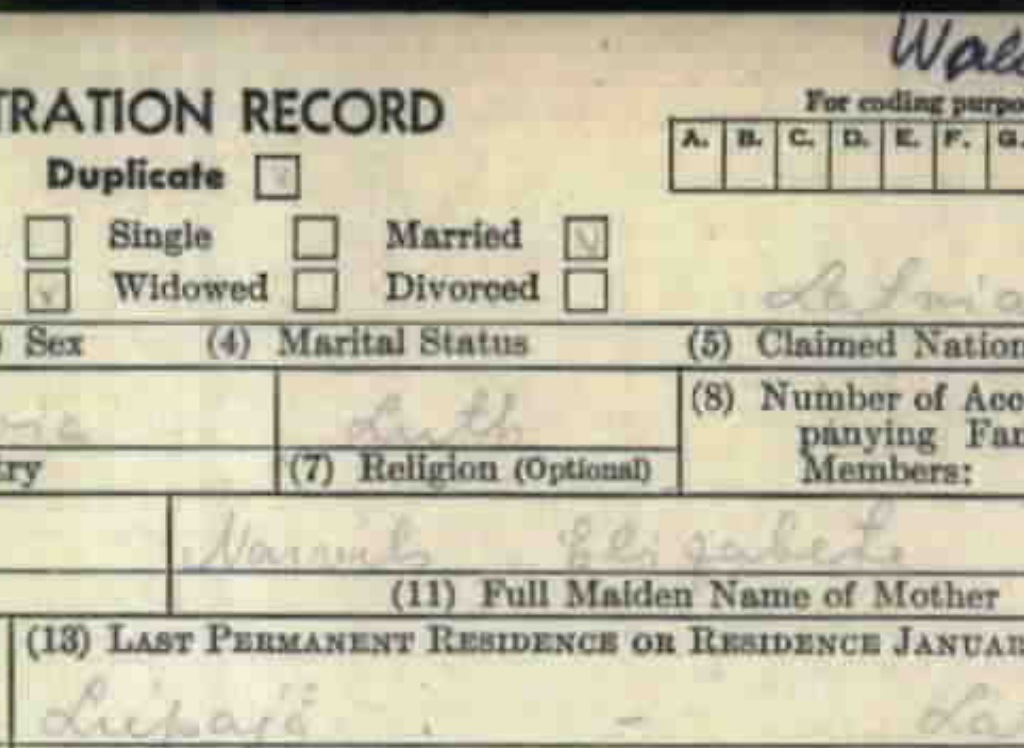 click at bounding box center (511, 324) 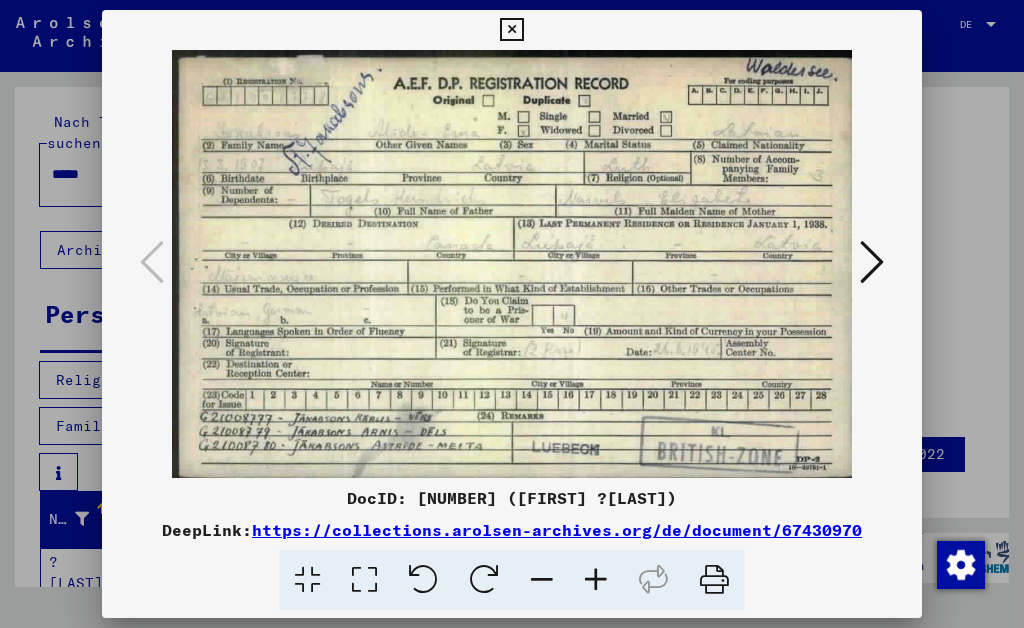 click at bounding box center [872, 262] 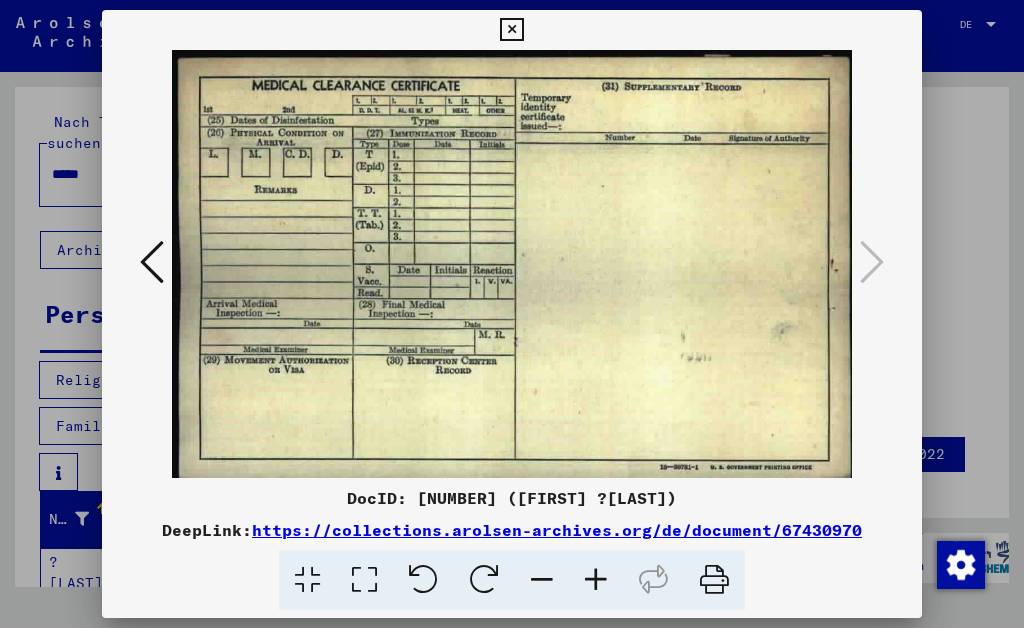 click at bounding box center (872, 262) 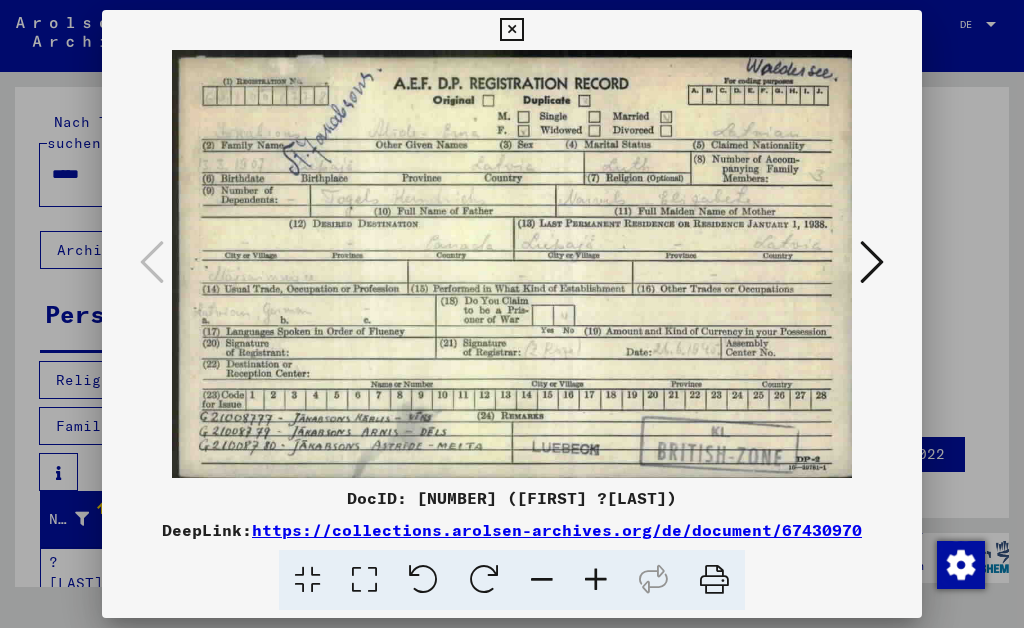 click at bounding box center (511, 30) 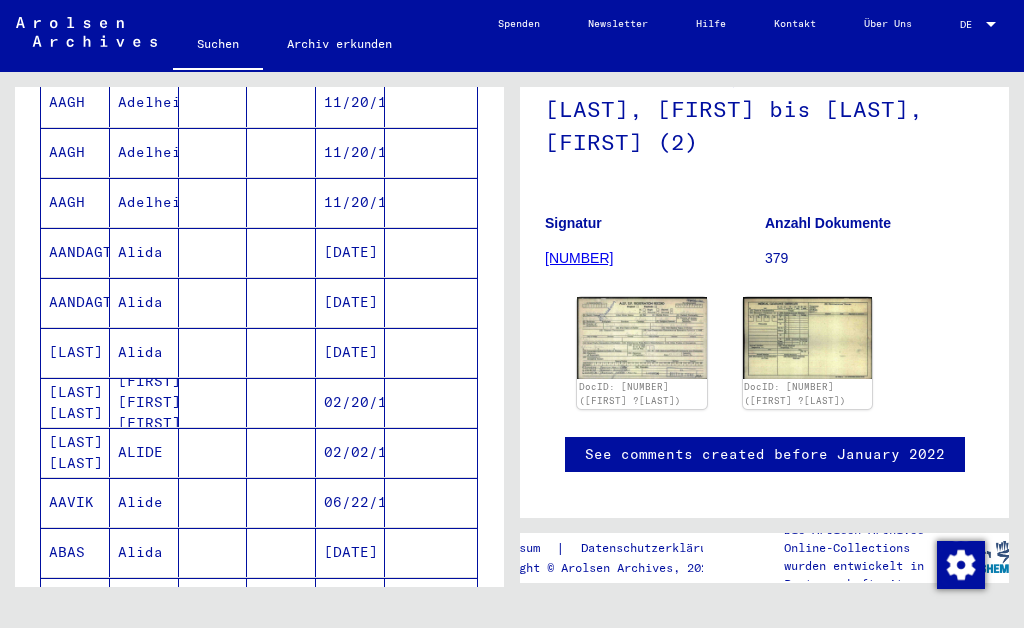 scroll, scrollTop: 1071, scrollLeft: 0, axis: vertical 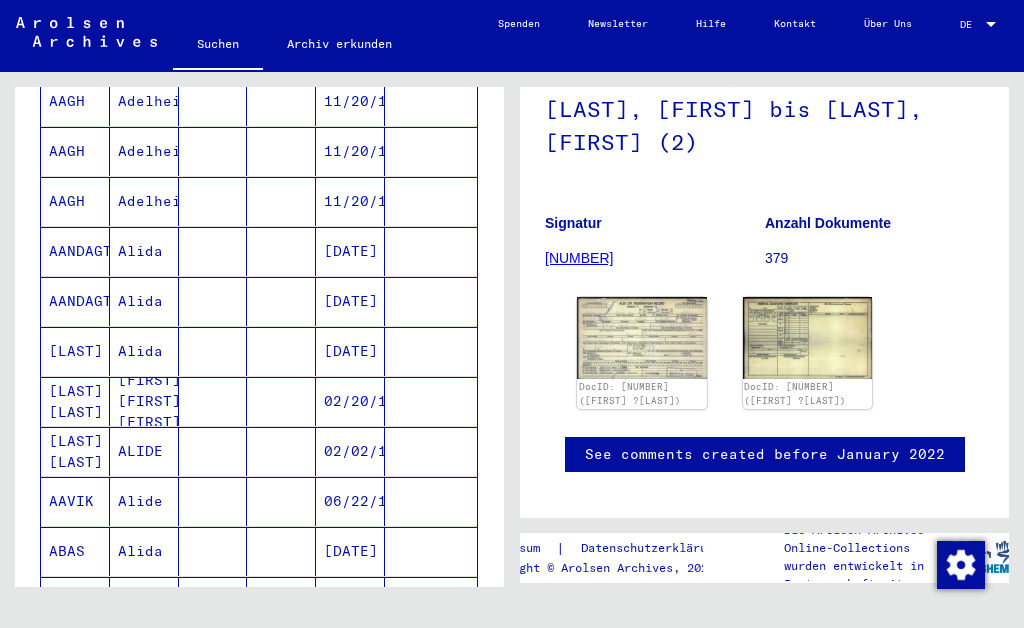 click on "Nach Themen oder Namen suchen ***** close  Suche     Archival tree units  Personen 18044  Datensätze gefunden  Filter   Religion   Nationalität   Familienstand   Place of Incarceration   Nachname   Vorname   Geburtsname   Geburt‏   Geburtsdatum   Prisoner #   ?AISTLAUKS   [FIRST]         1891      ?IEKLIS   [FIRST]         1902      ?LO   [FIRST]         1915      ?ONS   [FIRST] -Erna         03/13/1907      AABEN   [FIRST] [FIRST]         11/04/1895      AABEN   [FIRST]         11/04/1895      AABEN   [FIRST] [FIRST]      [CITY]   11/04/1895      AABEN   [FIRST]               AABEN   [FIRST]               AAFTINK DE GROOT   [FIRST] [FIRST]      [CITY]   11/03/1918      AAFTINK DE GROOT   [FIRST] [FIRST]      [CITY]   11/03/1918      AAGH   [FIRST]         11/20/1914      AAGH   [FIRST]         11/20/1914      AAGH   [FIRST]         11/20/1914      AAGH   [FIRST]         11/20/1914      AANDAGT   [FIRST]         03/22/1928      AANDAGT   [FIRST]         03/22/1928      [FIRST]           *" 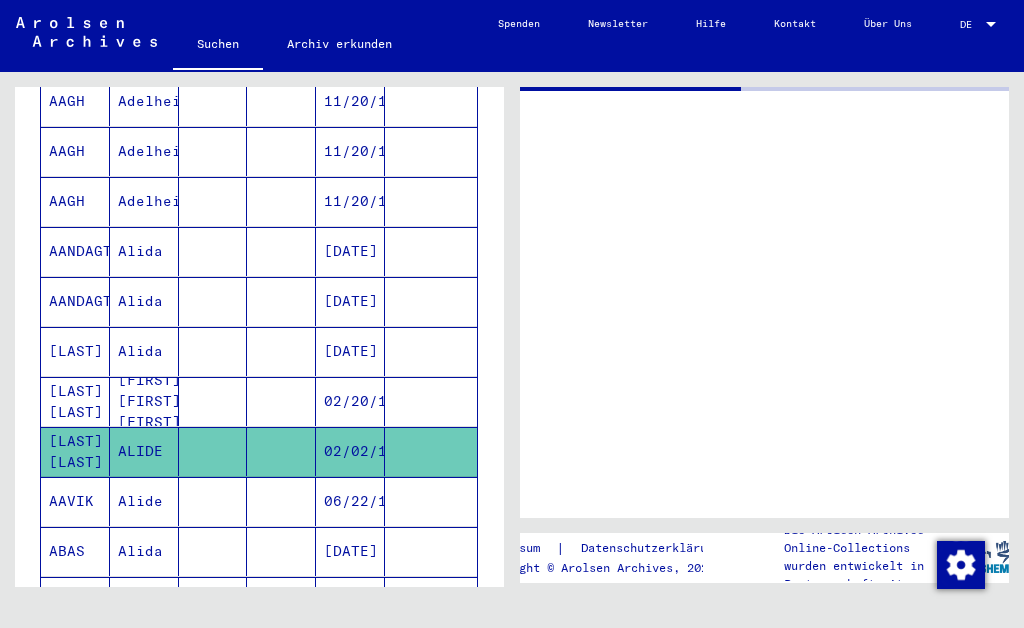 scroll, scrollTop: 0, scrollLeft: 0, axis: both 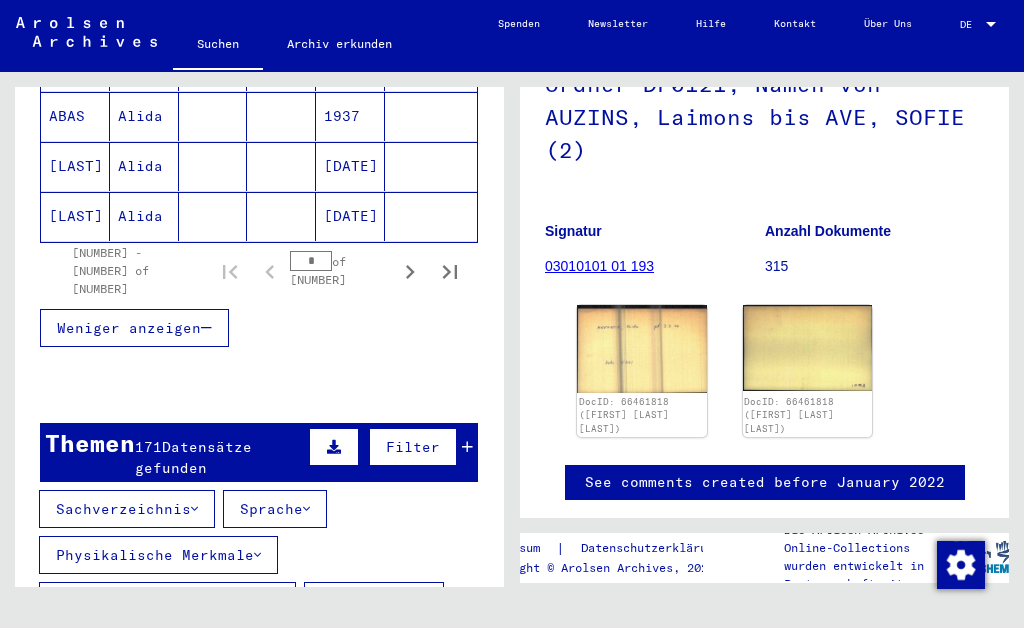 click 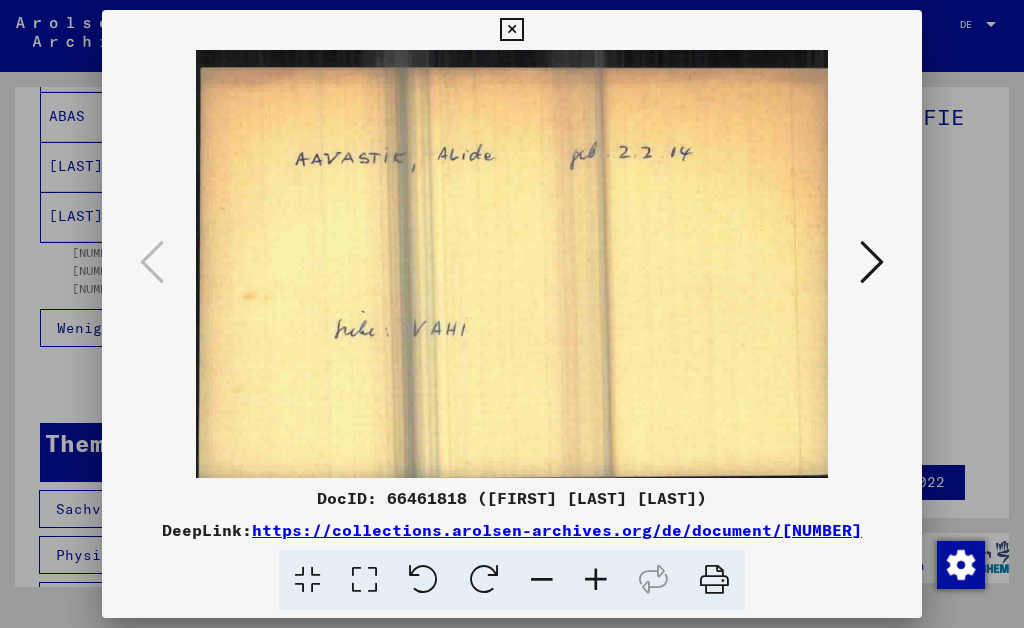 click at bounding box center [872, 262] 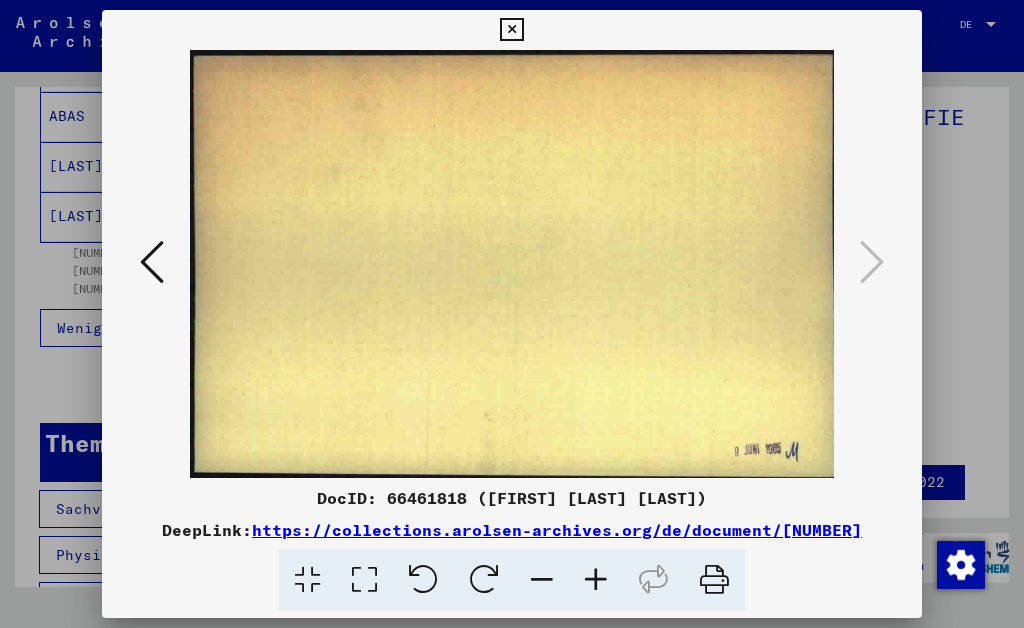 click at bounding box center [872, 262] 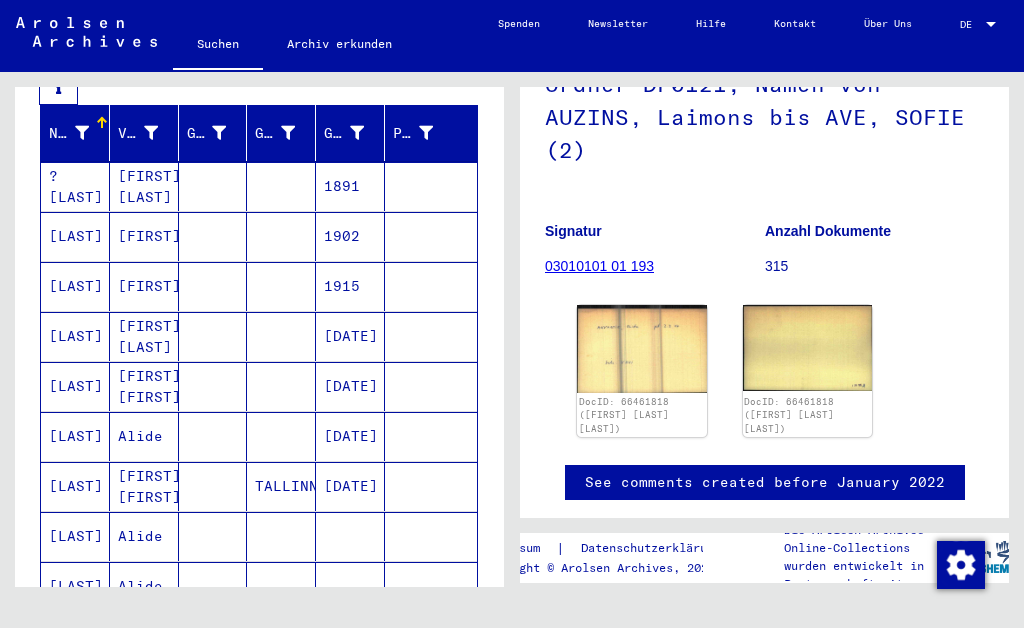 scroll, scrollTop: 369, scrollLeft: 0, axis: vertical 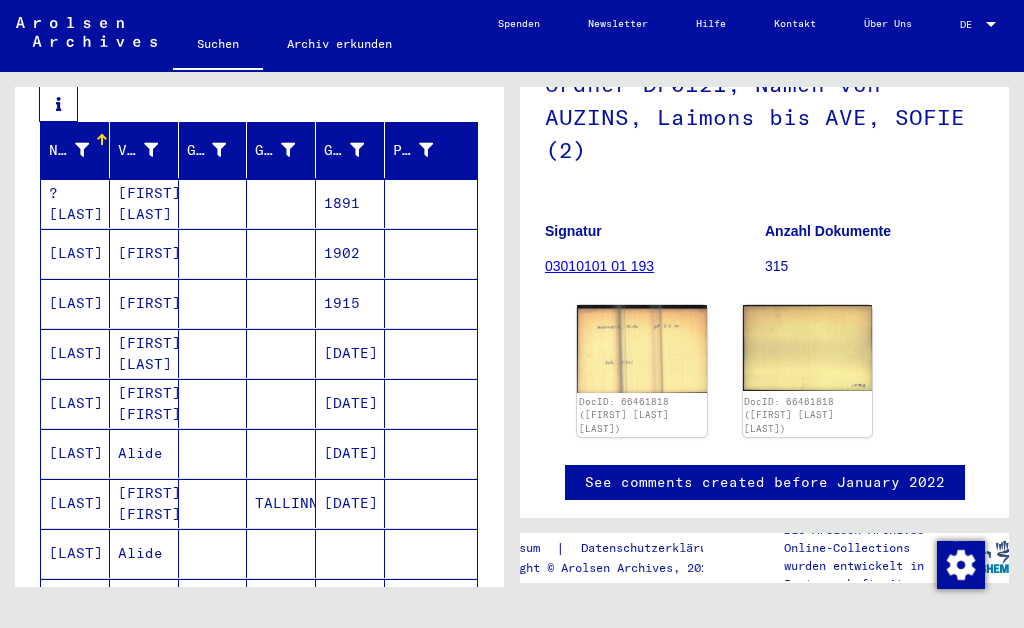 click on "[FIRST] [LAST]" at bounding box center [144, 403] 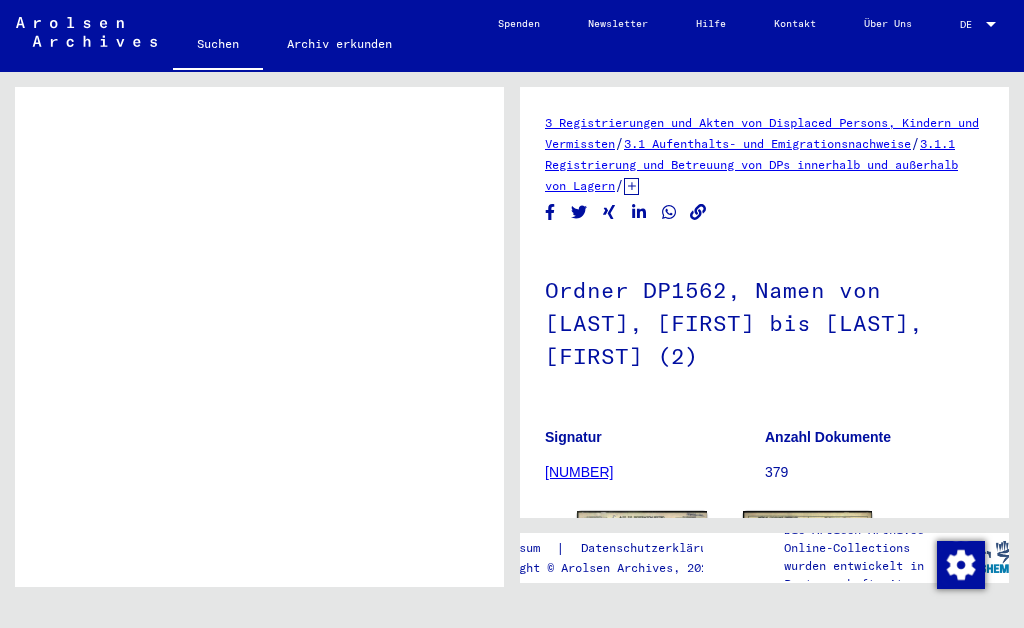 scroll, scrollTop: 2154, scrollLeft: 0, axis: vertical 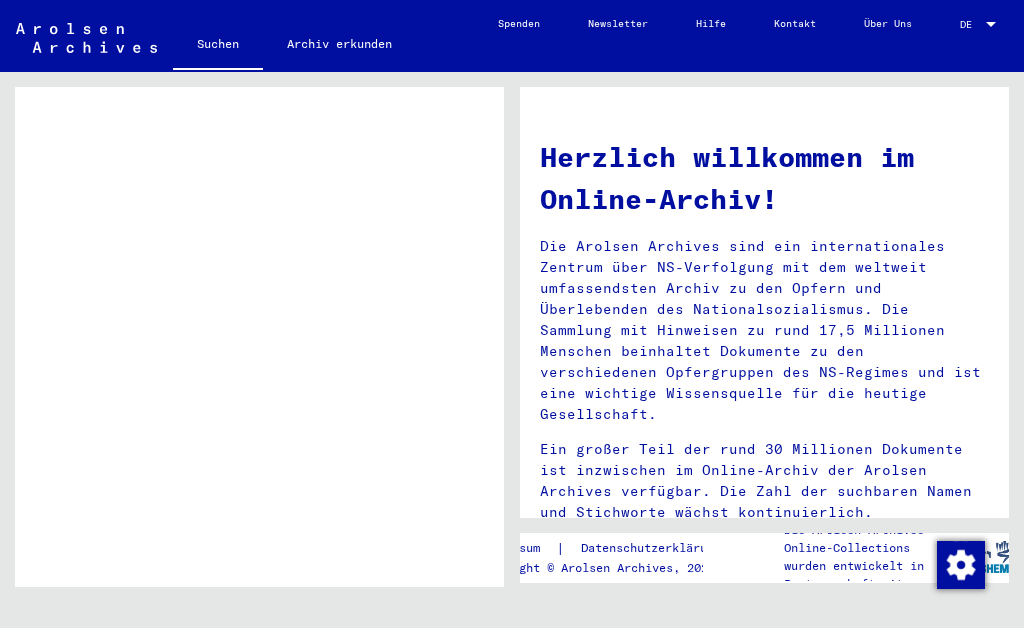 type 